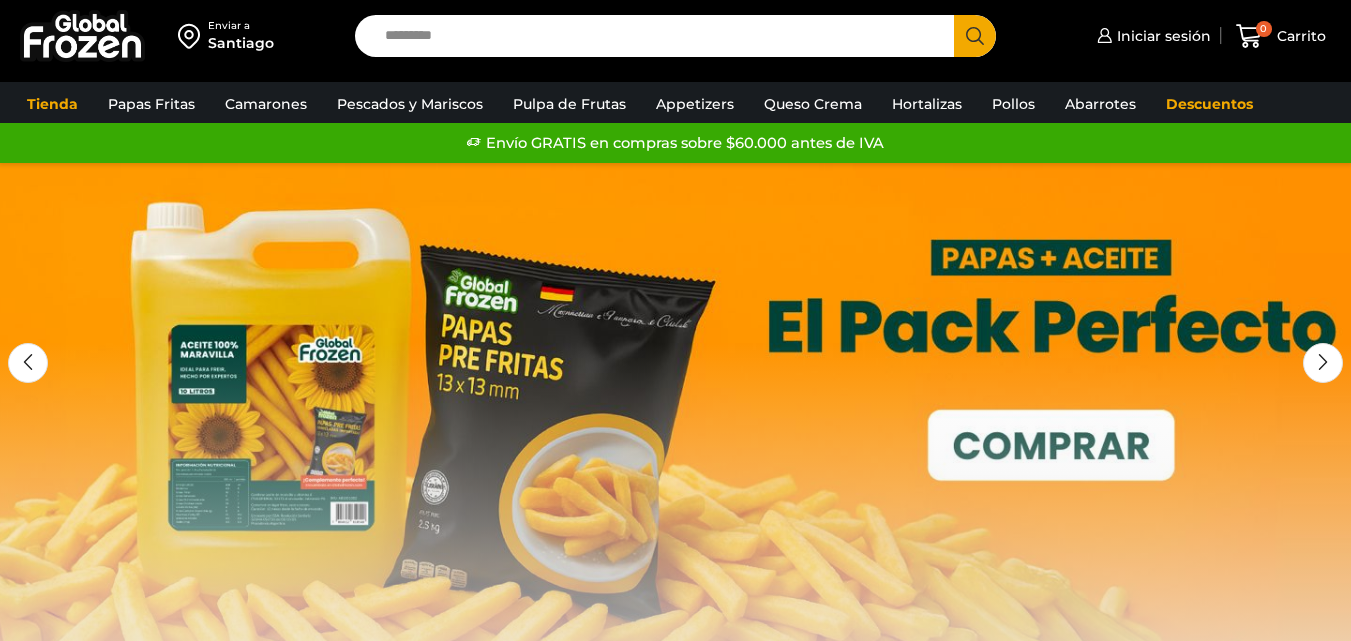 scroll, scrollTop: 0, scrollLeft: 0, axis: both 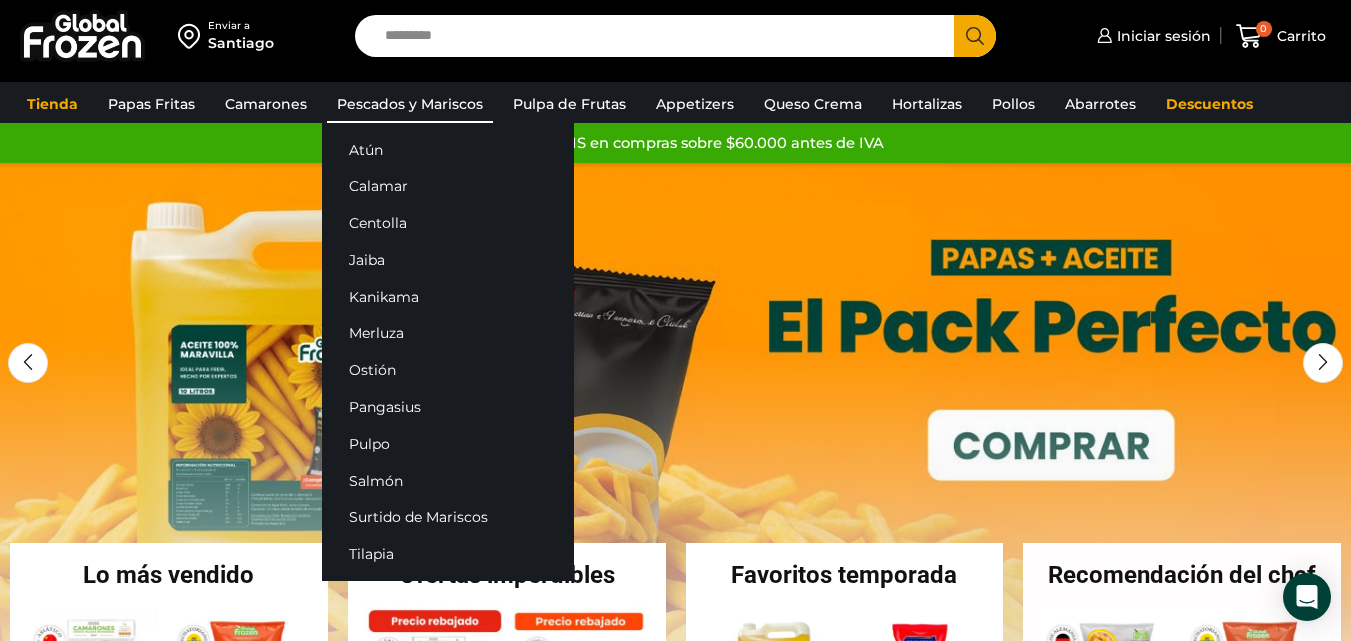 click on "Pescados y Mariscos" at bounding box center (410, 104) 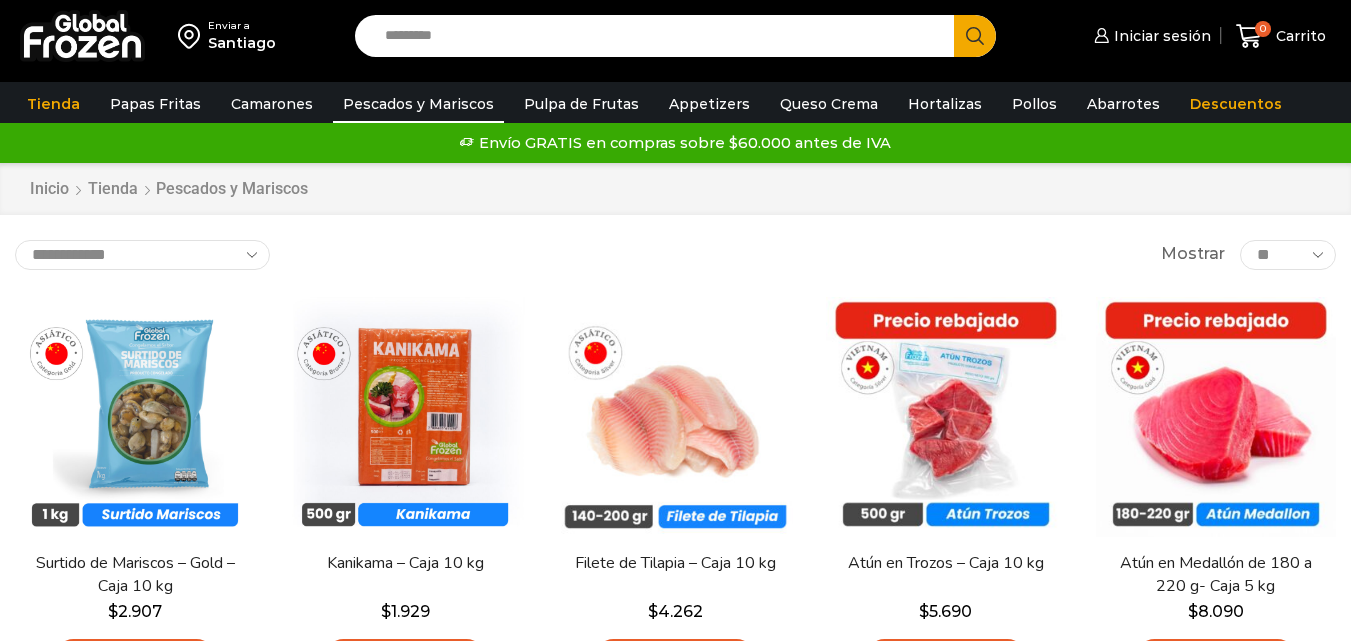 scroll, scrollTop: 0, scrollLeft: 0, axis: both 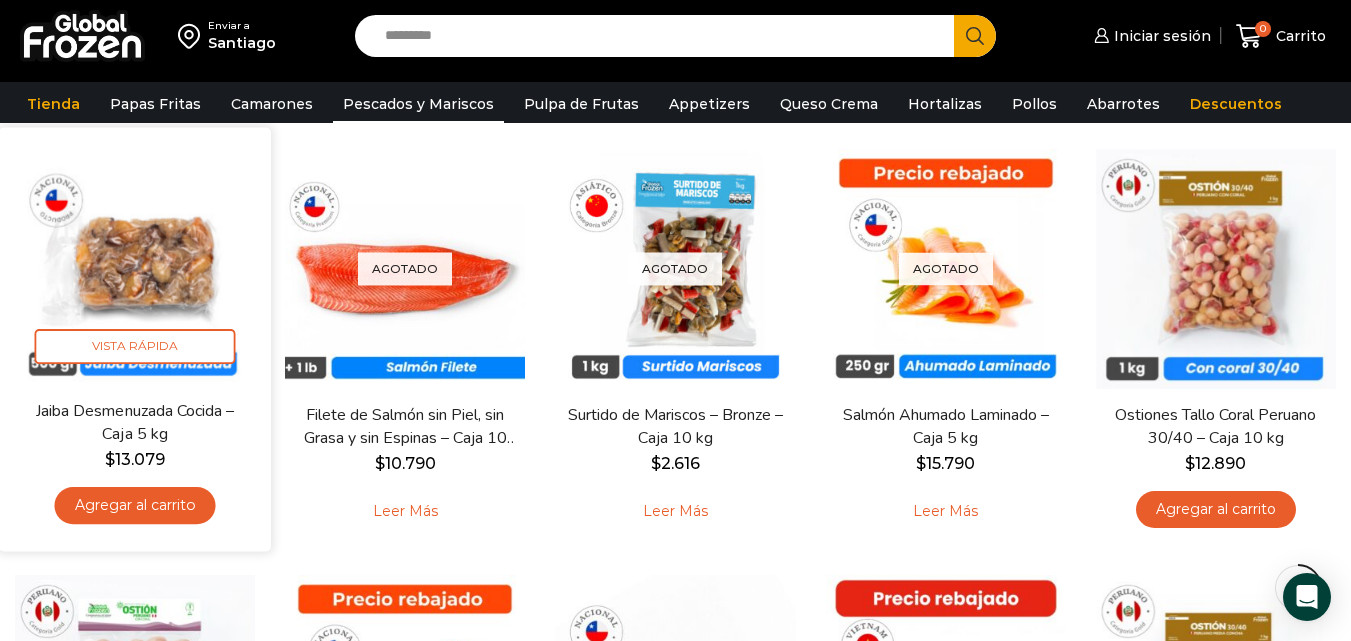 click on "Agregar al carrito" at bounding box center (135, 505) 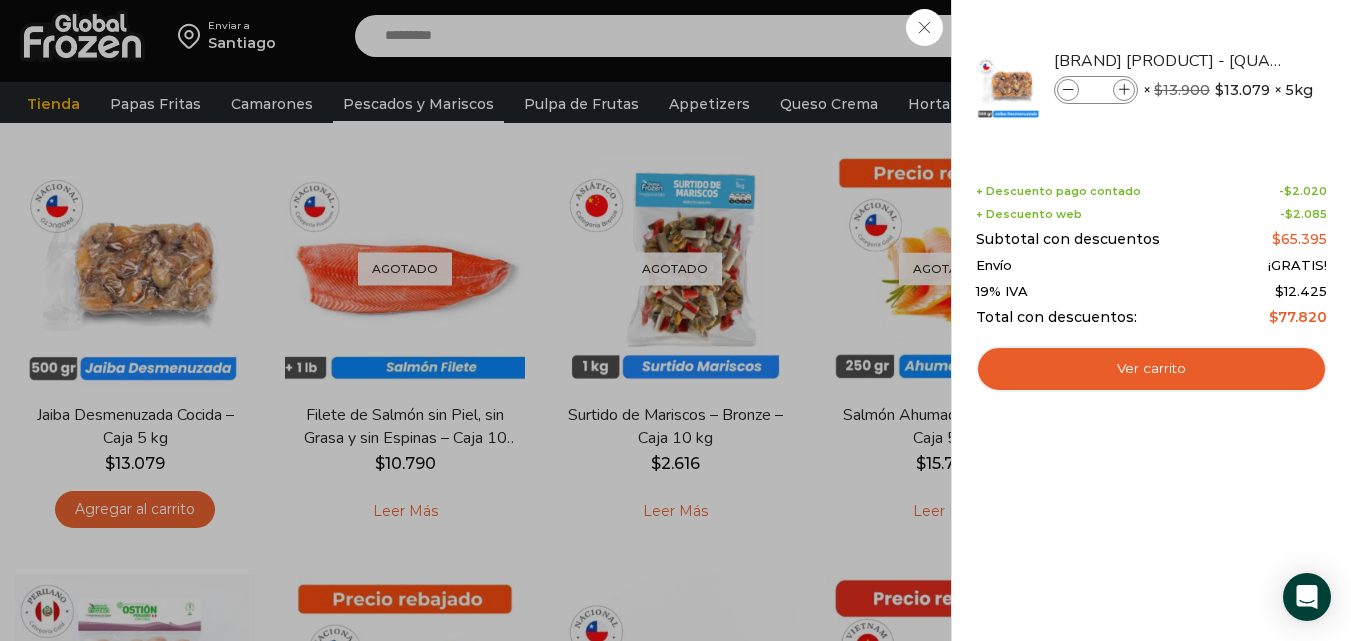 click on "1
Carrito
1
1
Shopping Cart
*" at bounding box center (1281, 36) 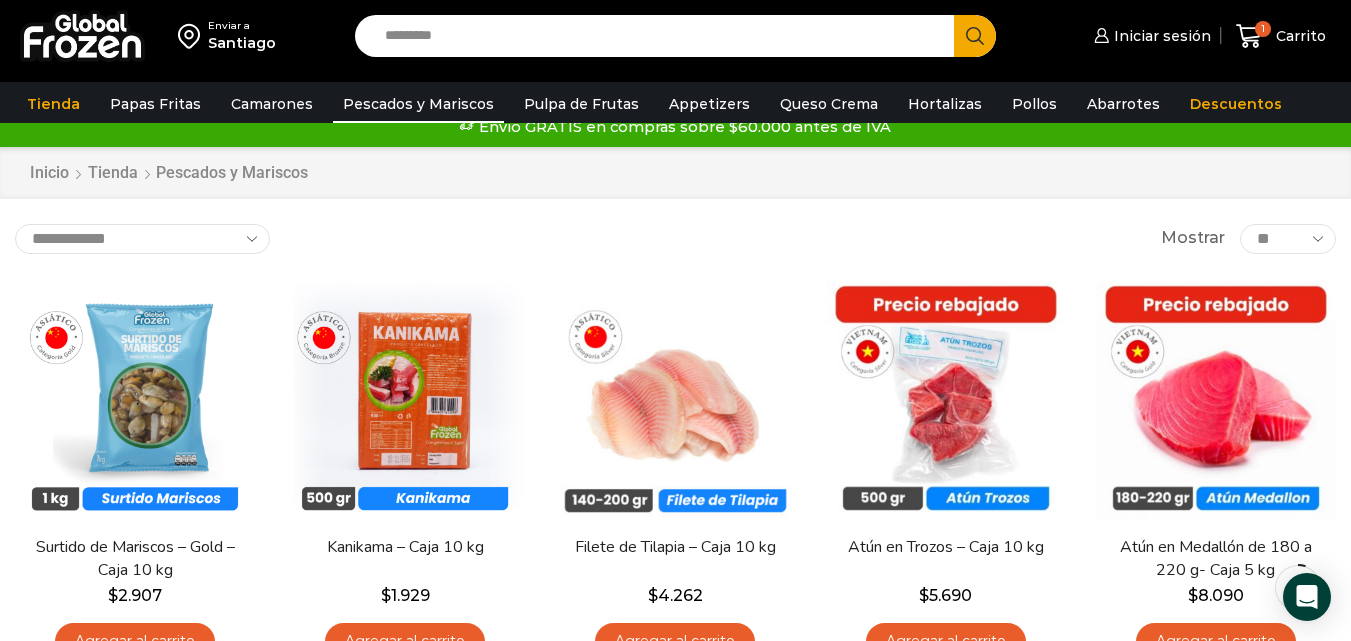scroll, scrollTop: 0, scrollLeft: 0, axis: both 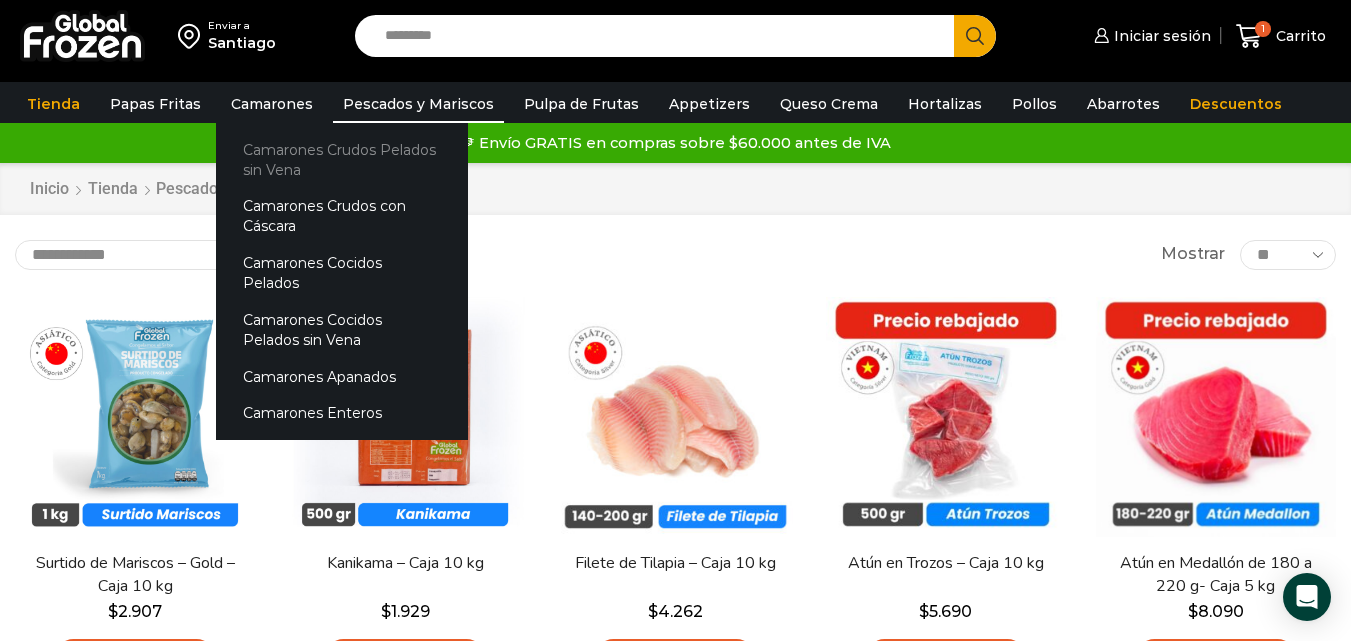 click on "Camarones Crudos Pelados sin Vena" at bounding box center [342, 159] 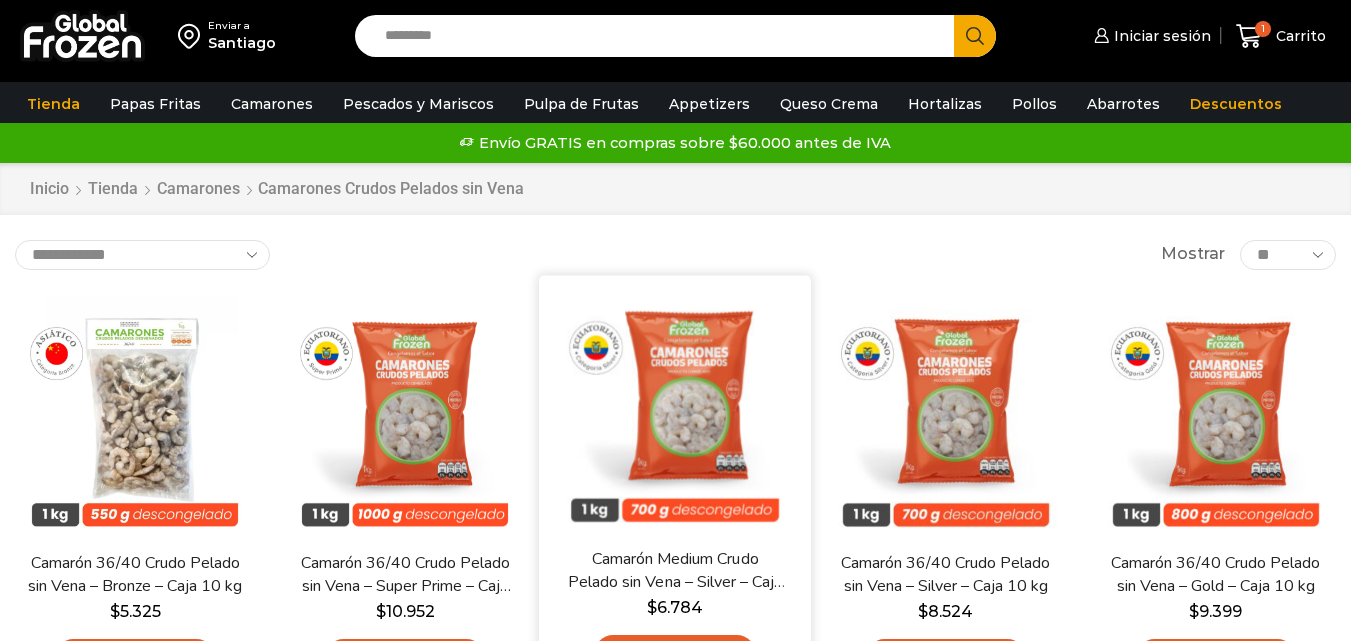 scroll, scrollTop: 0, scrollLeft: 0, axis: both 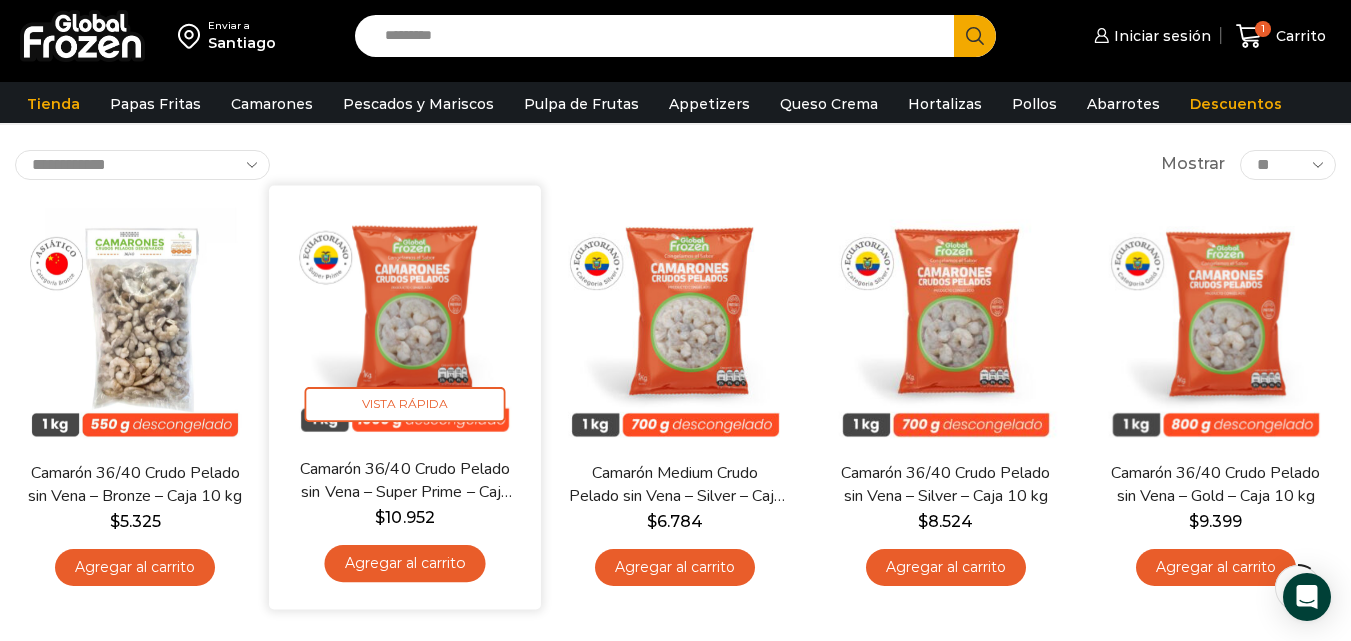click on "Agregar al carrito" at bounding box center [405, 563] 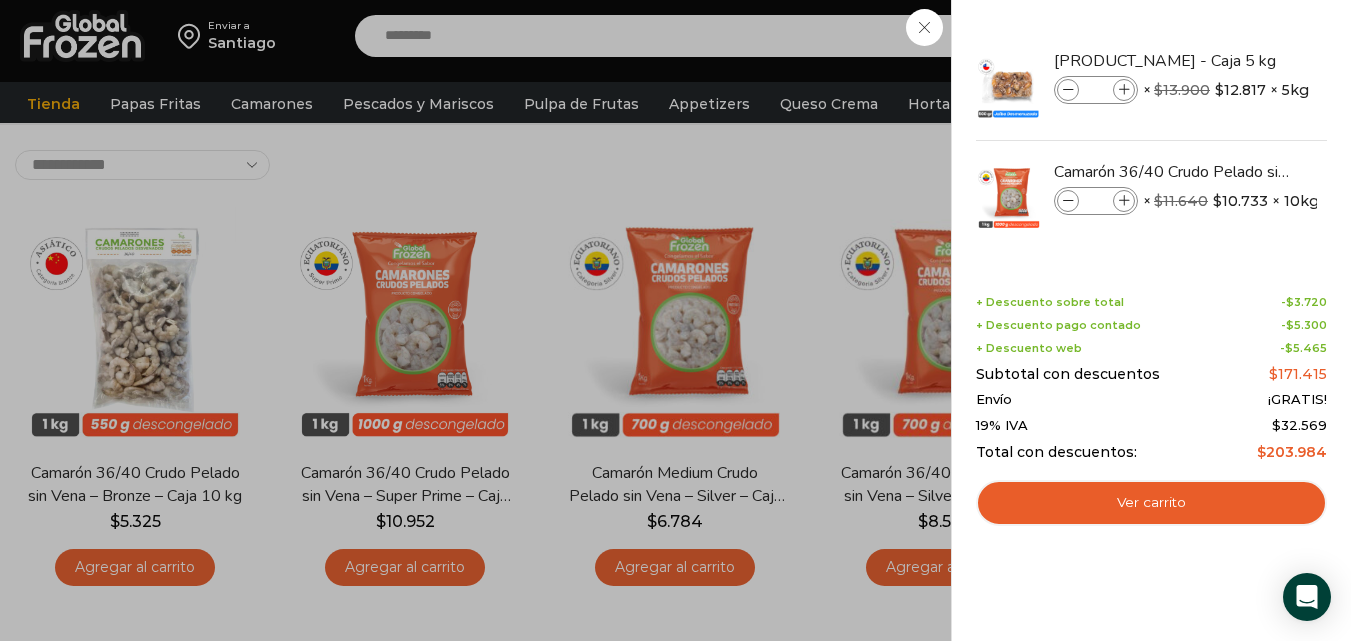 click on "2
Carrito
2
2
Shopping Cart
*" at bounding box center (1281, 36) 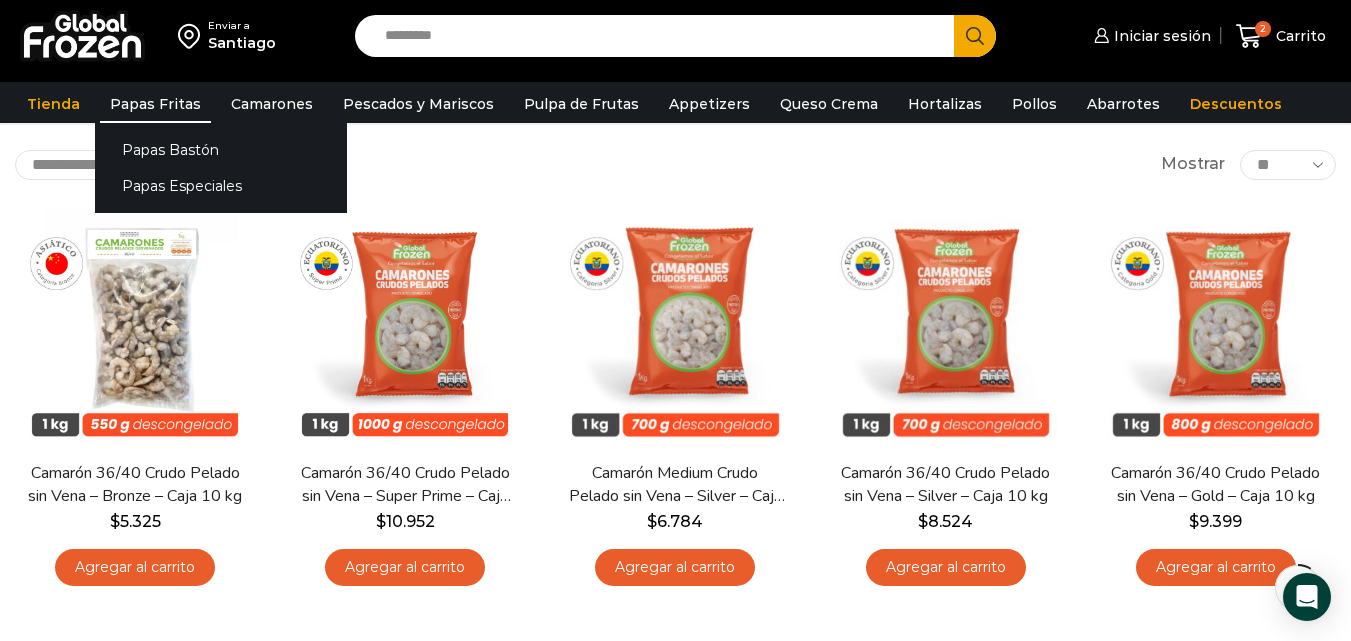 click on "Papas Fritas" at bounding box center [155, 104] 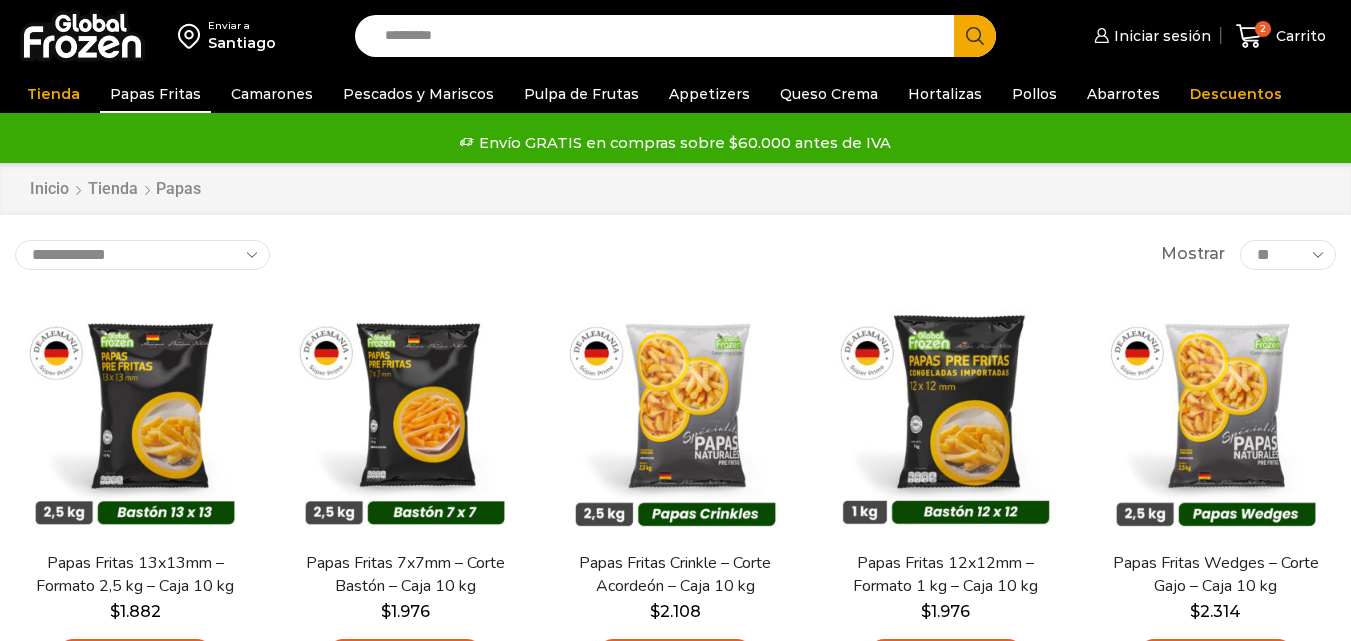 scroll, scrollTop: 0, scrollLeft: 0, axis: both 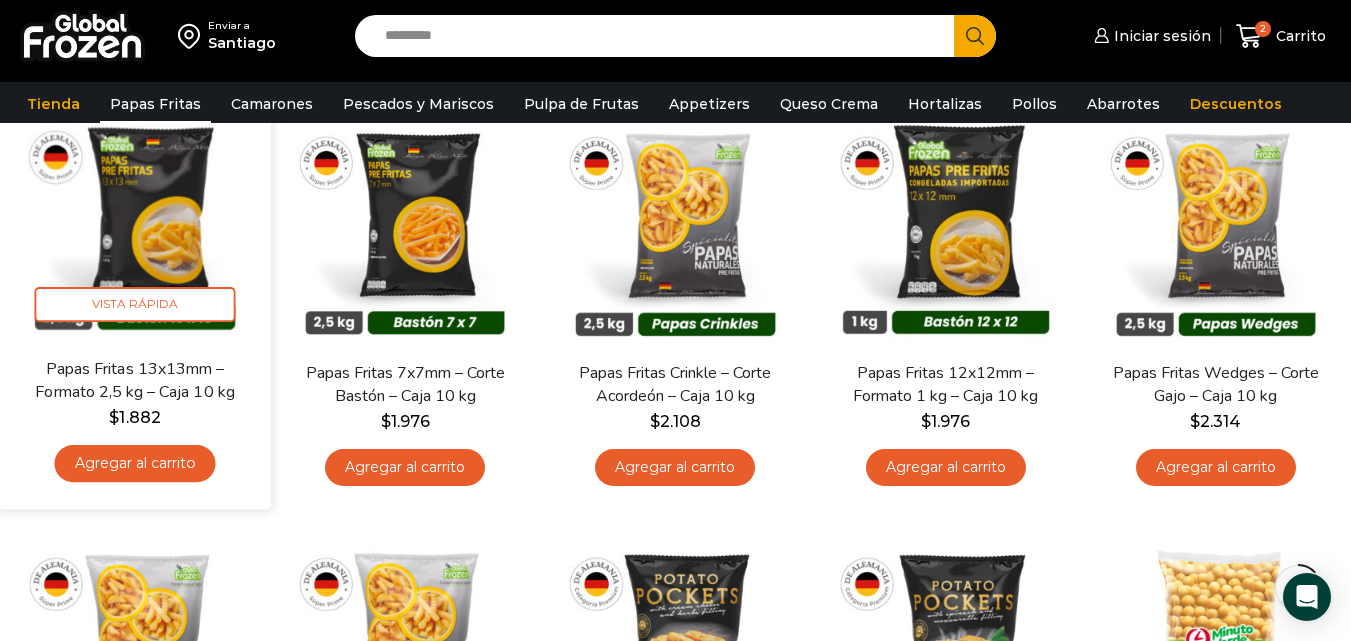 click on "Agregar al carrito" at bounding box center [135, 463] 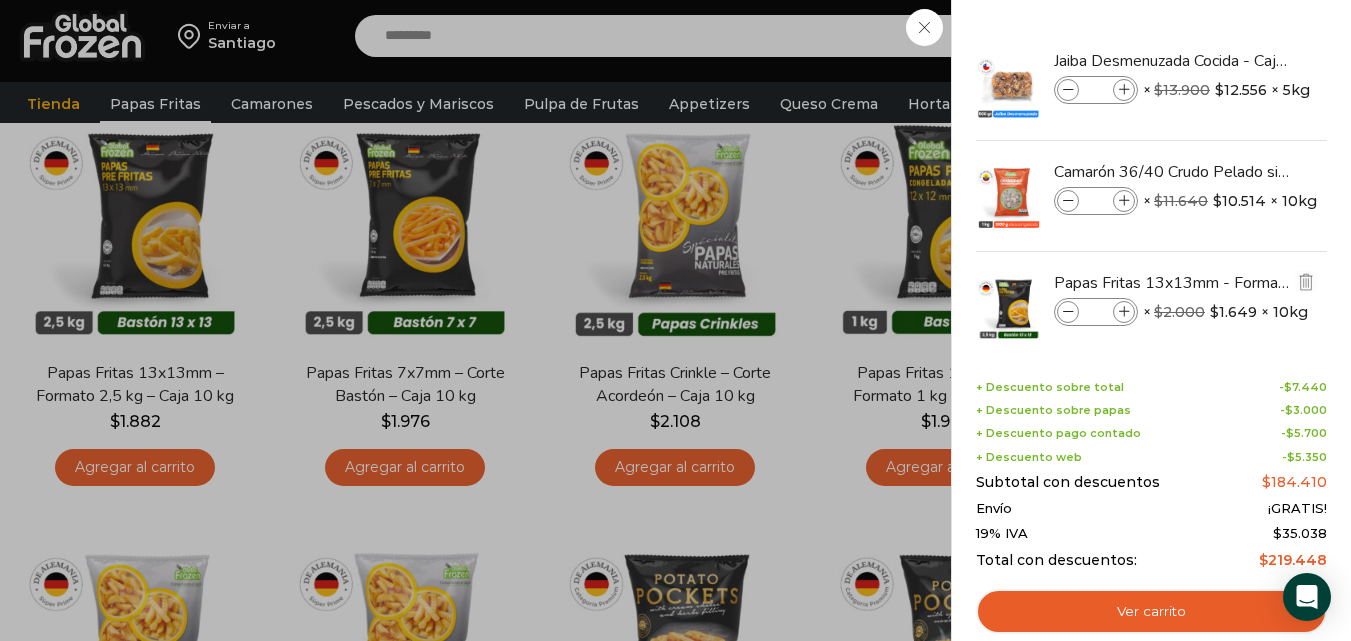 click at bounding box center [1124, 312] 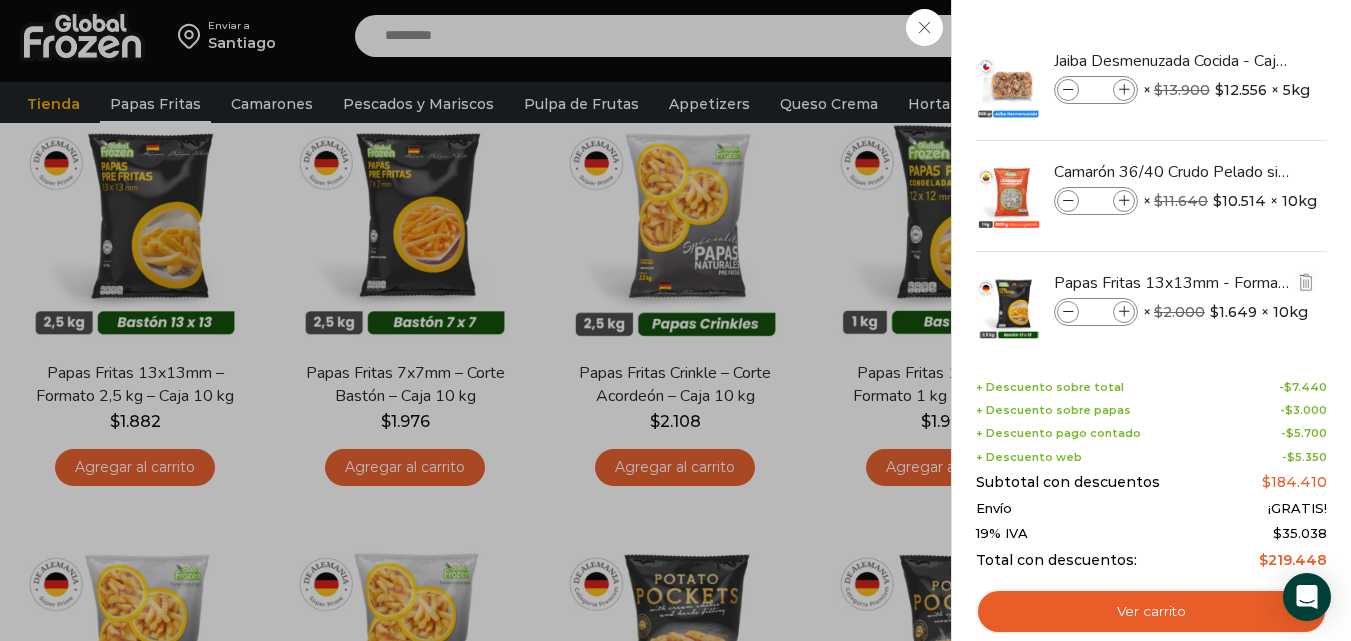 click at bounding box center (1124, 312) 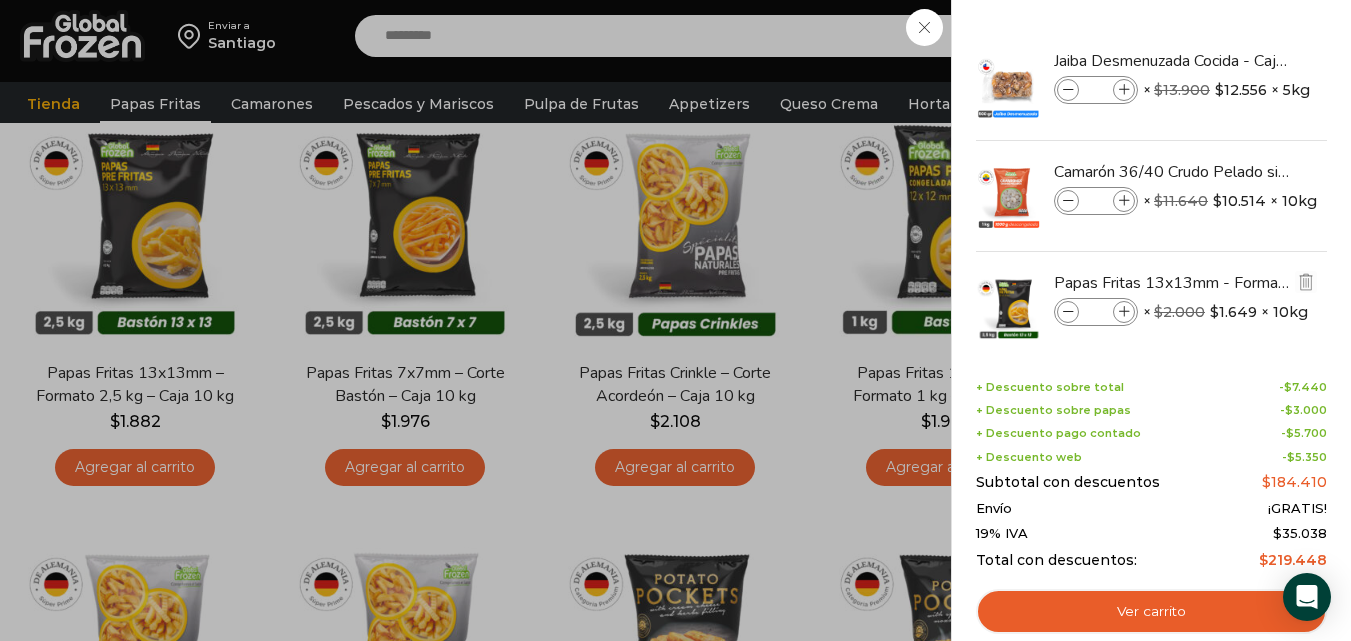 type on "*" 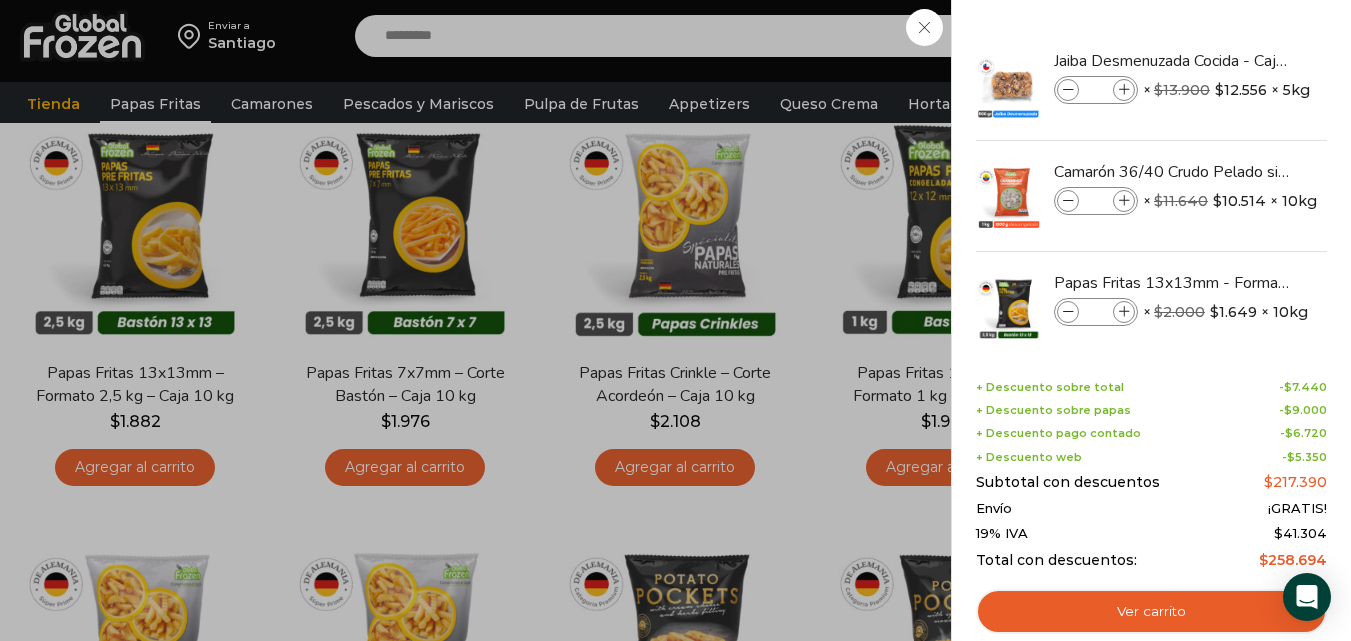 click at bounding box center (1124, 312) 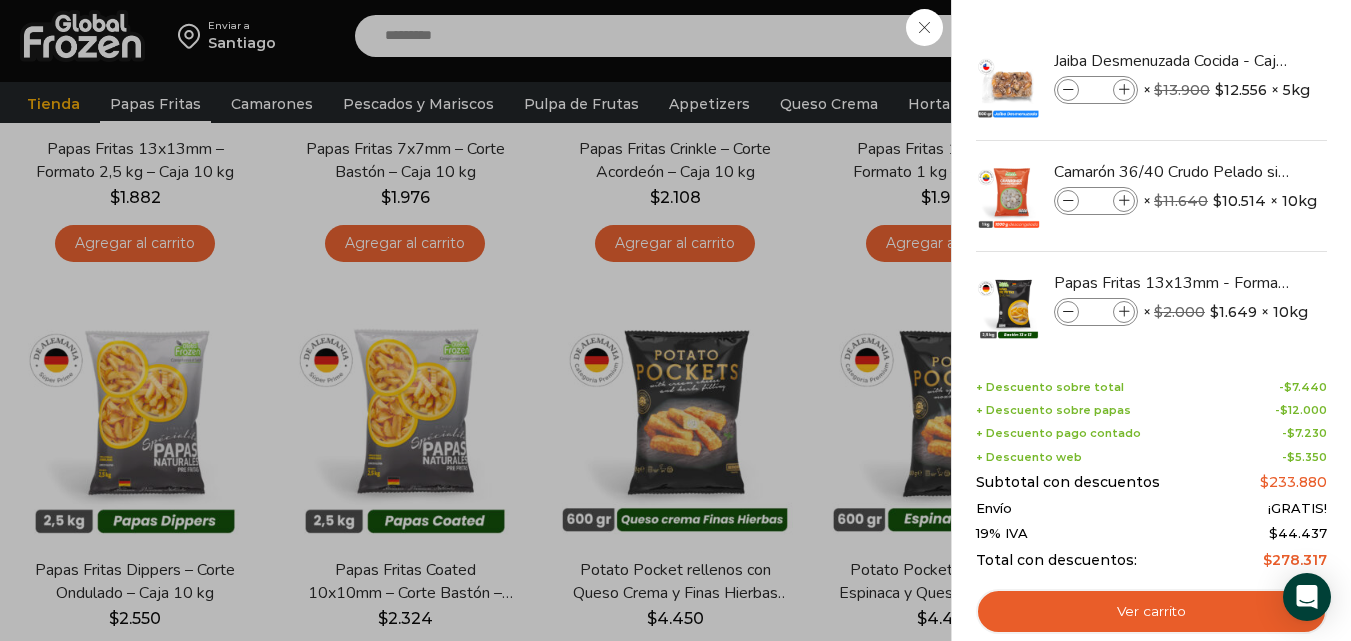 scroll, scrollTop: 500, scrollLeft: 0, axis: vertical 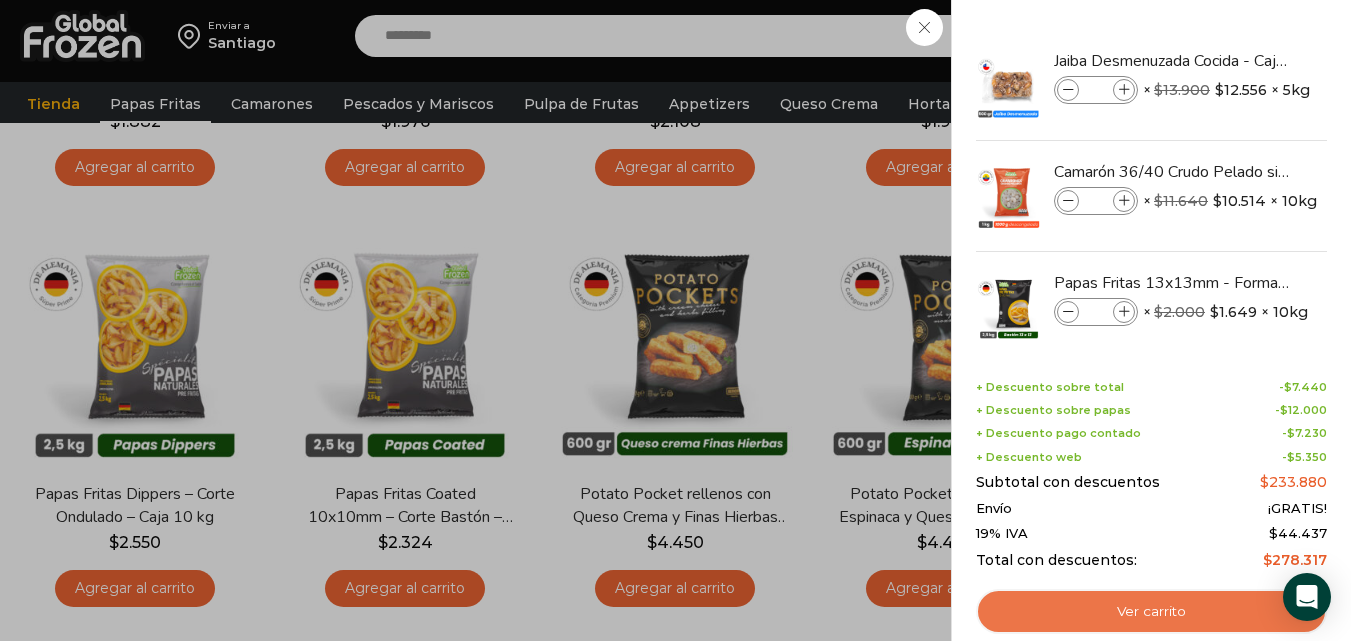 click on "Ver carrito" at bounding box center (1151, 612) 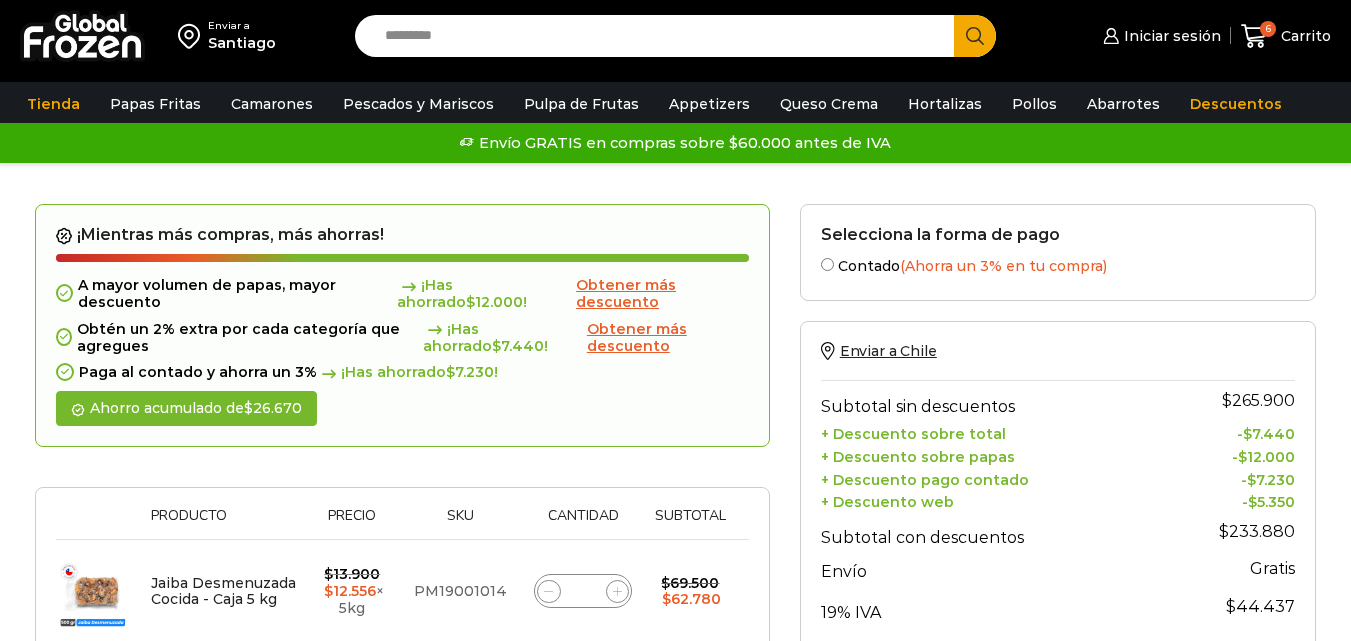 scroll, scrollTop: 0, scrollLeft: 0, axis: both 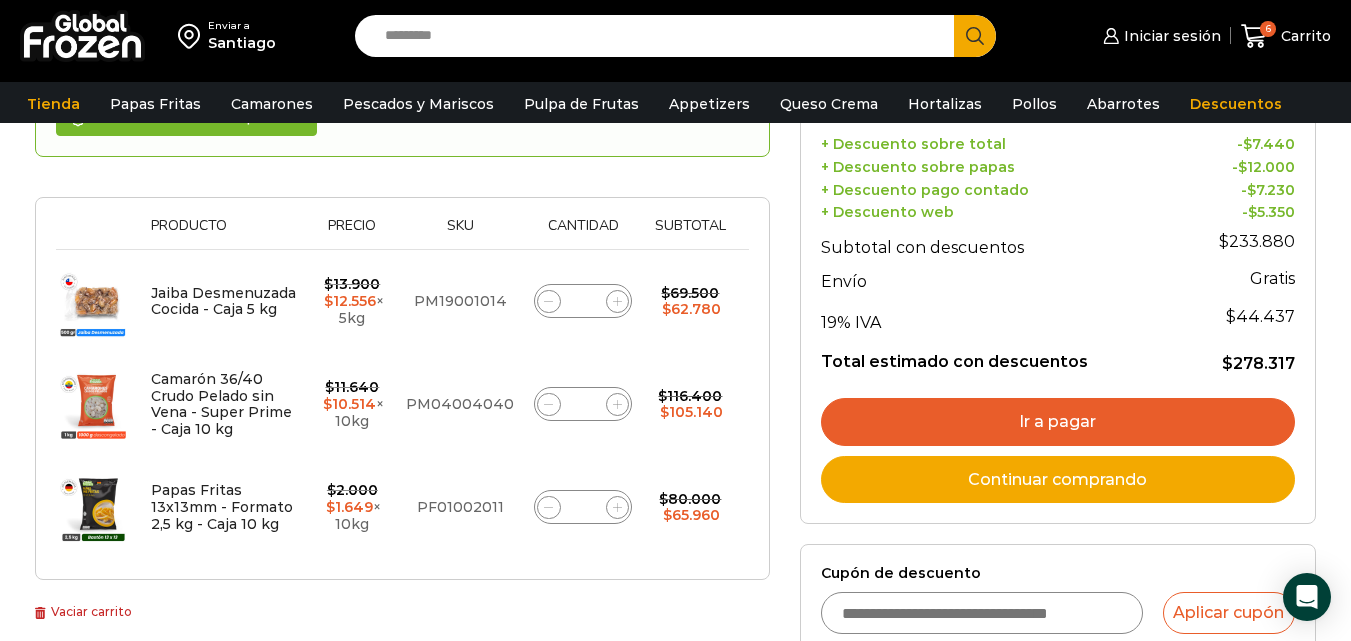 click on "Ir a pagar" at bounding box center (1058, 422) 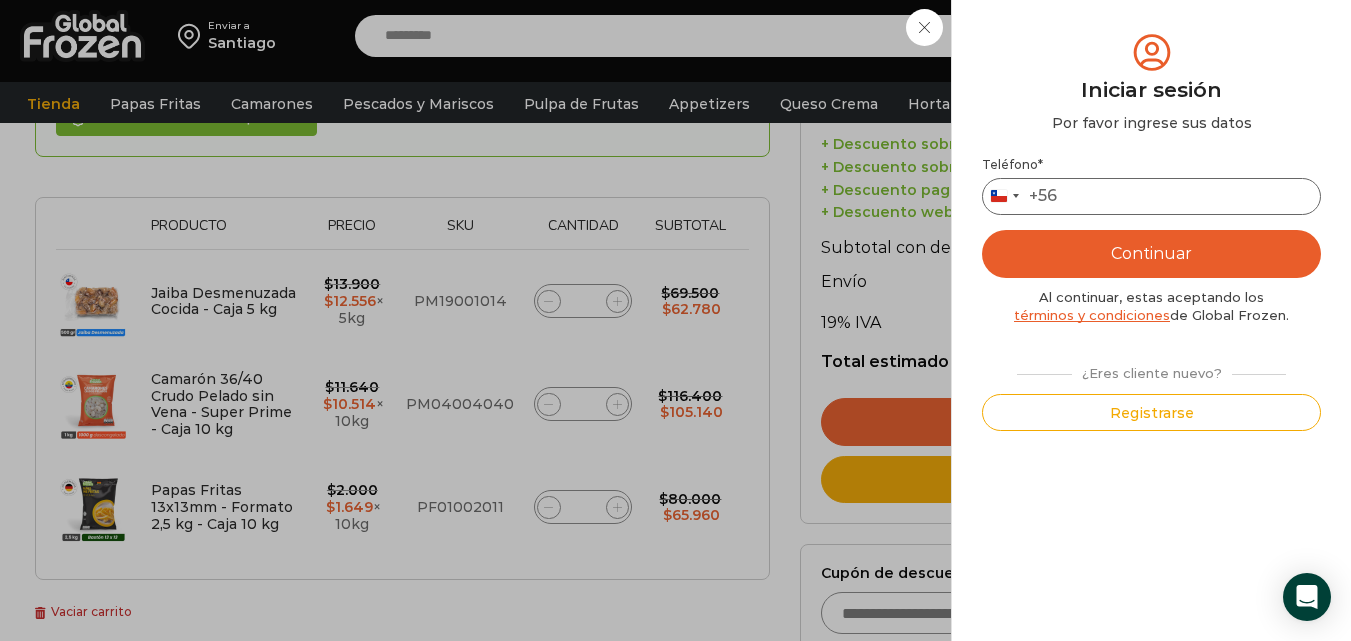 click on "Teléfono
*" at bounding box center [1151, 196] 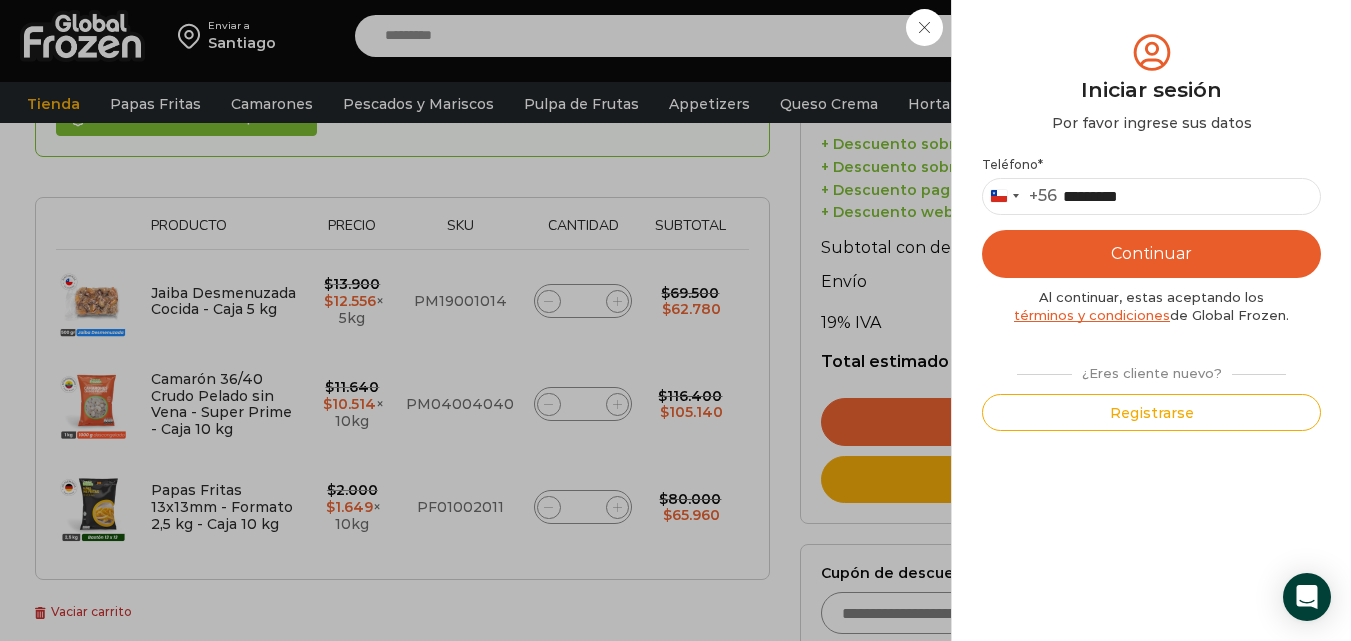 click on "Continuar" at bounding box center (1151, 254) 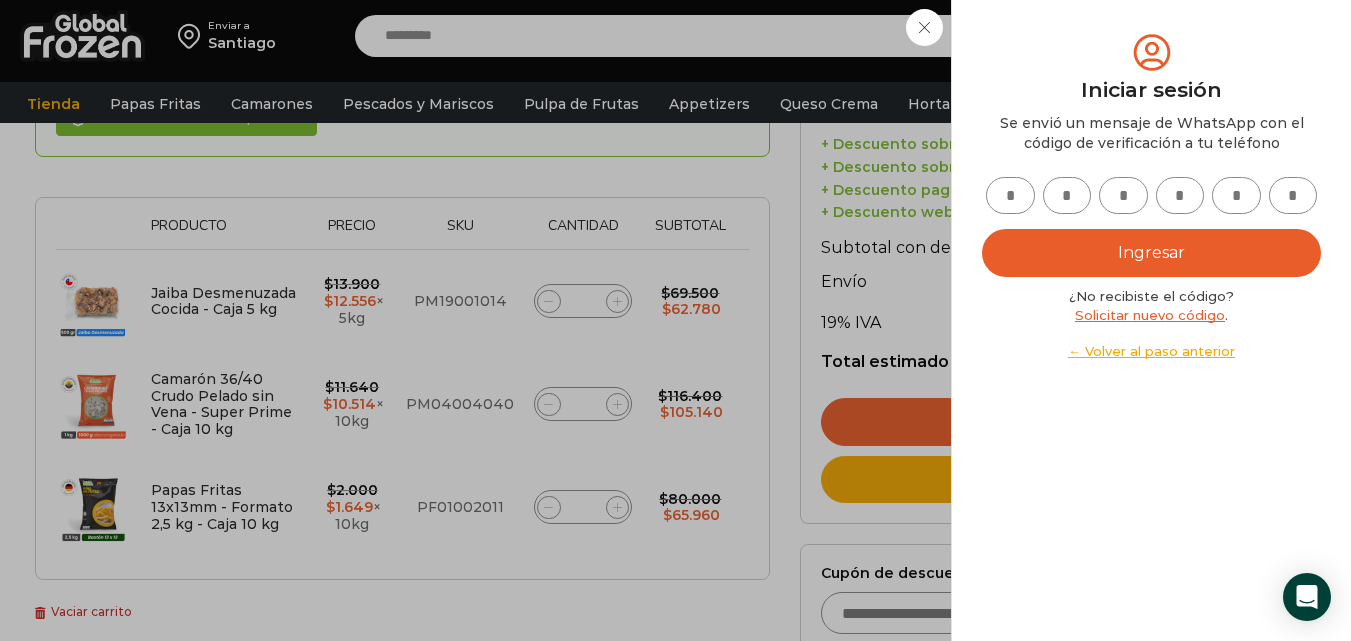 click at bounding box center [1010, 195] 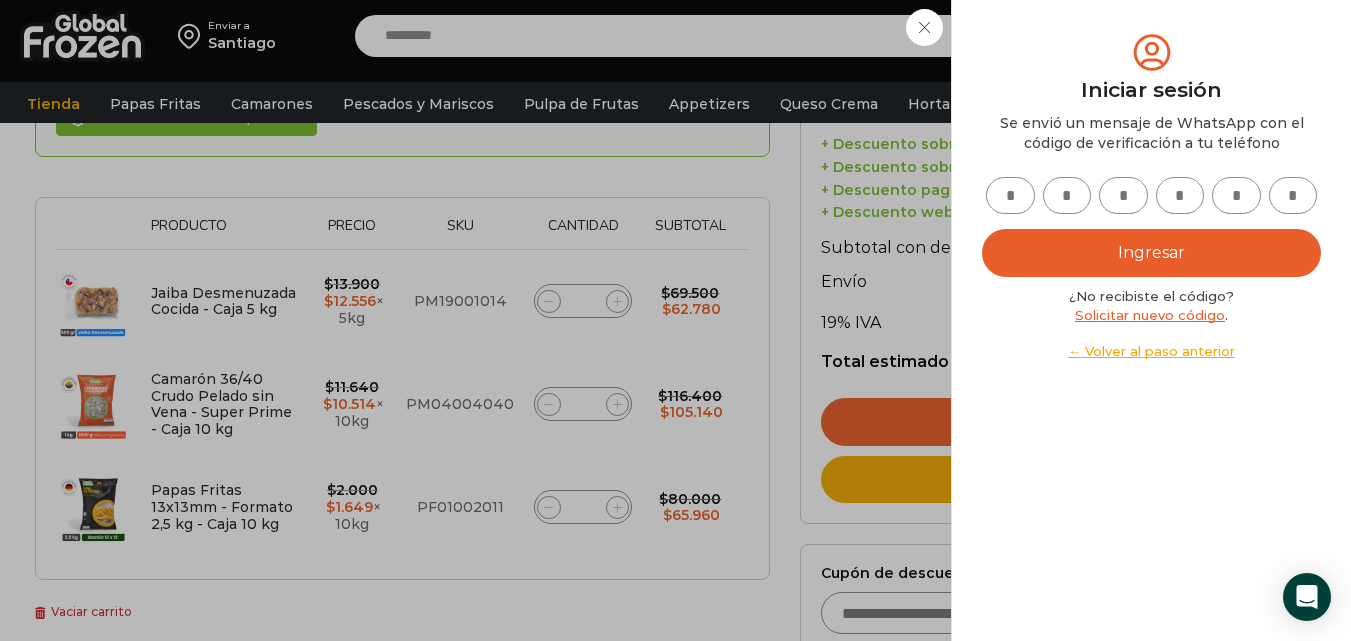 type on "*" 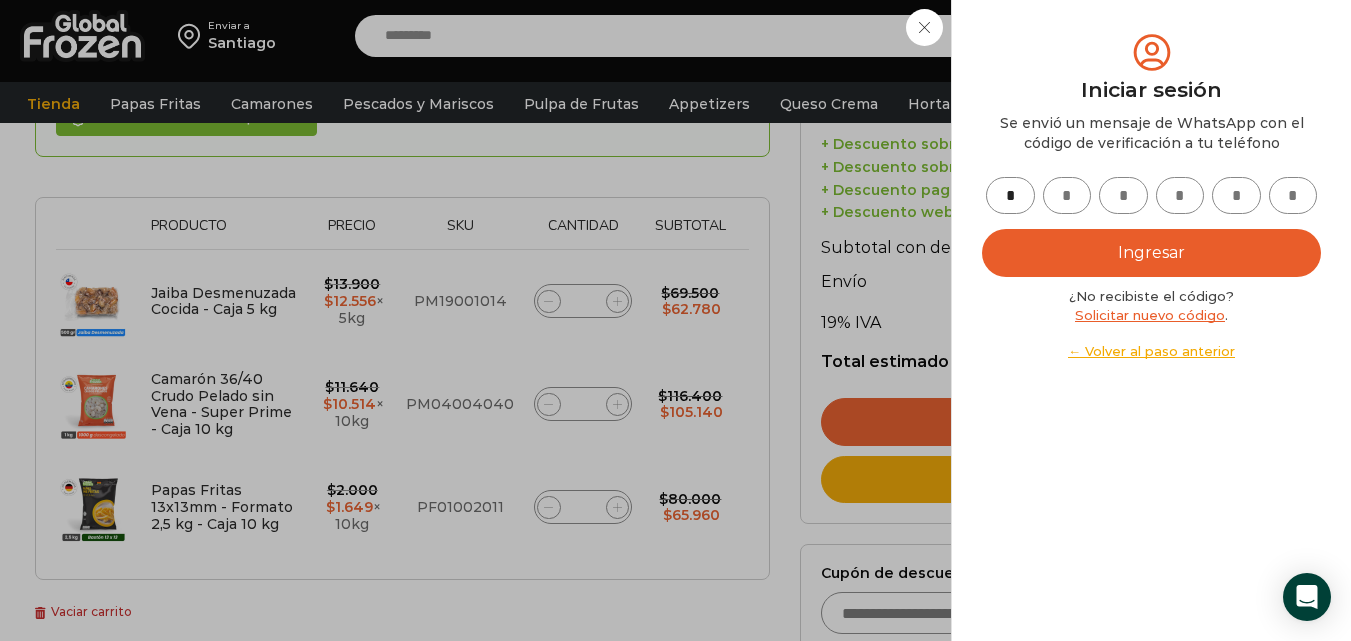 type on "*" 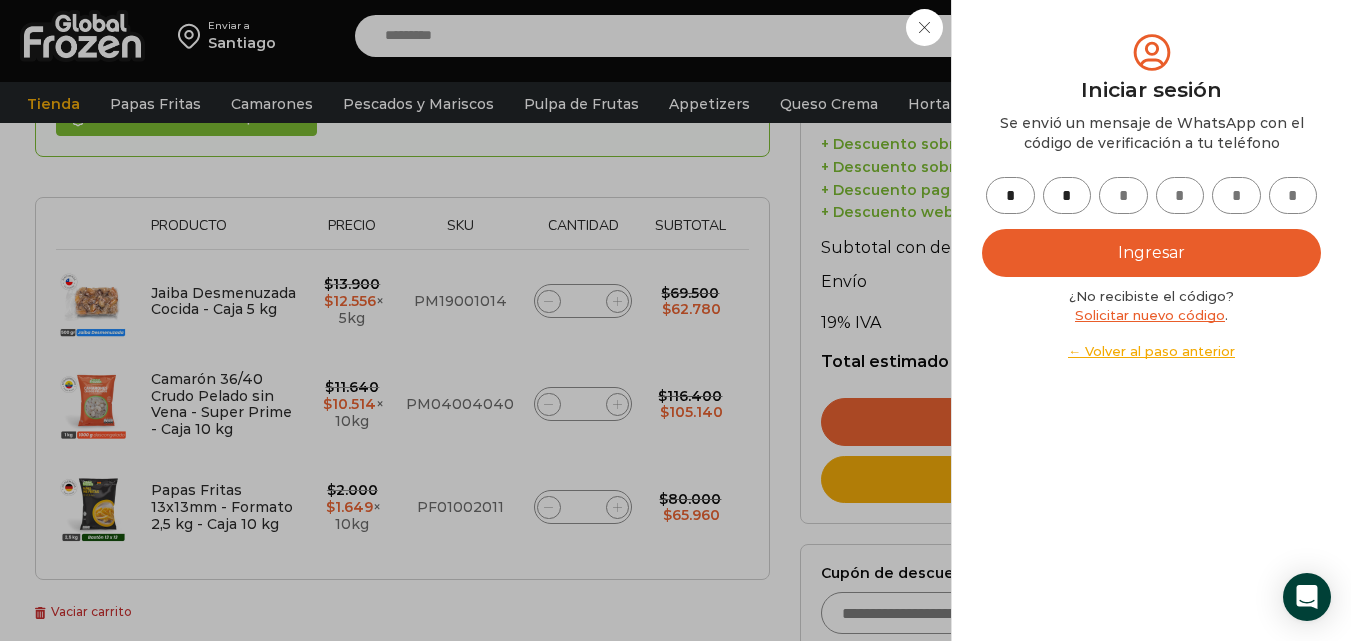 type on "*" 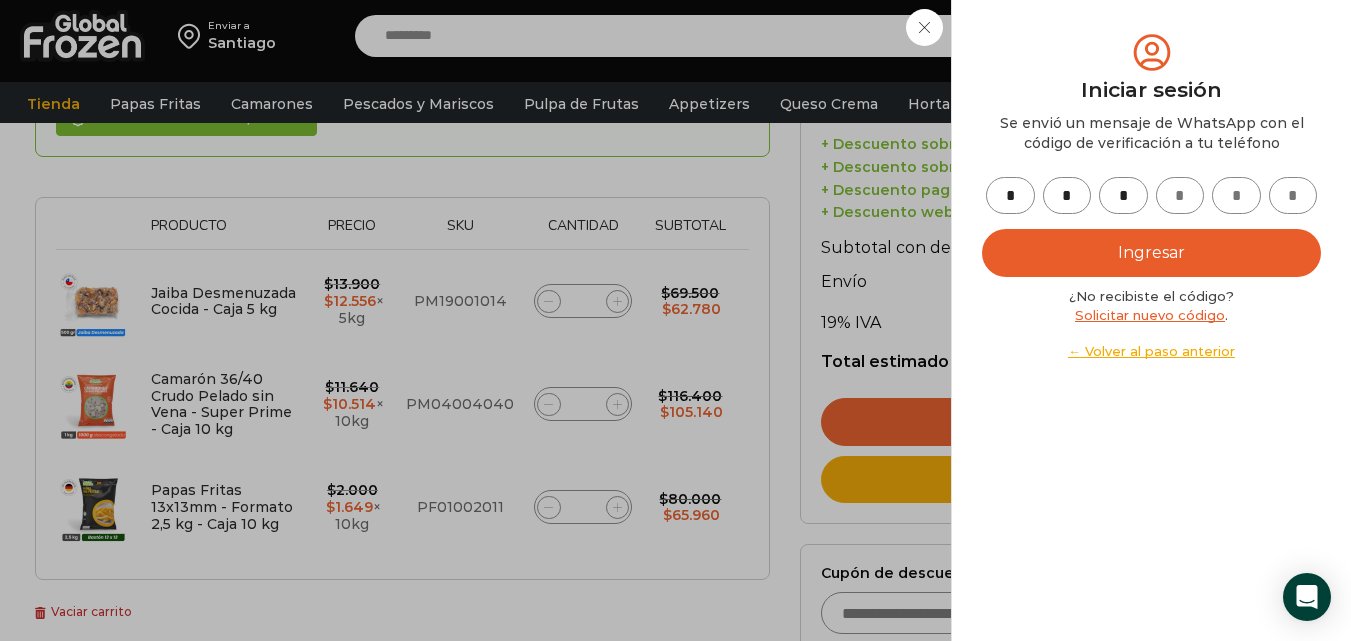 type on "*" 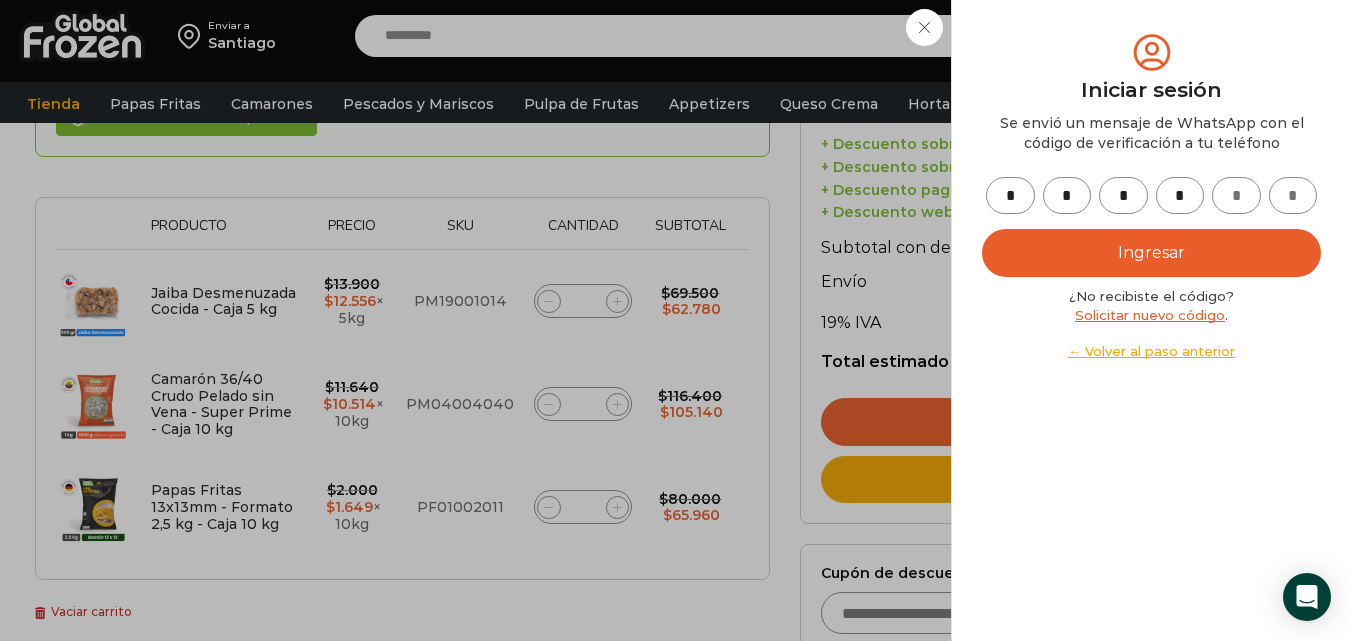 type on "*" 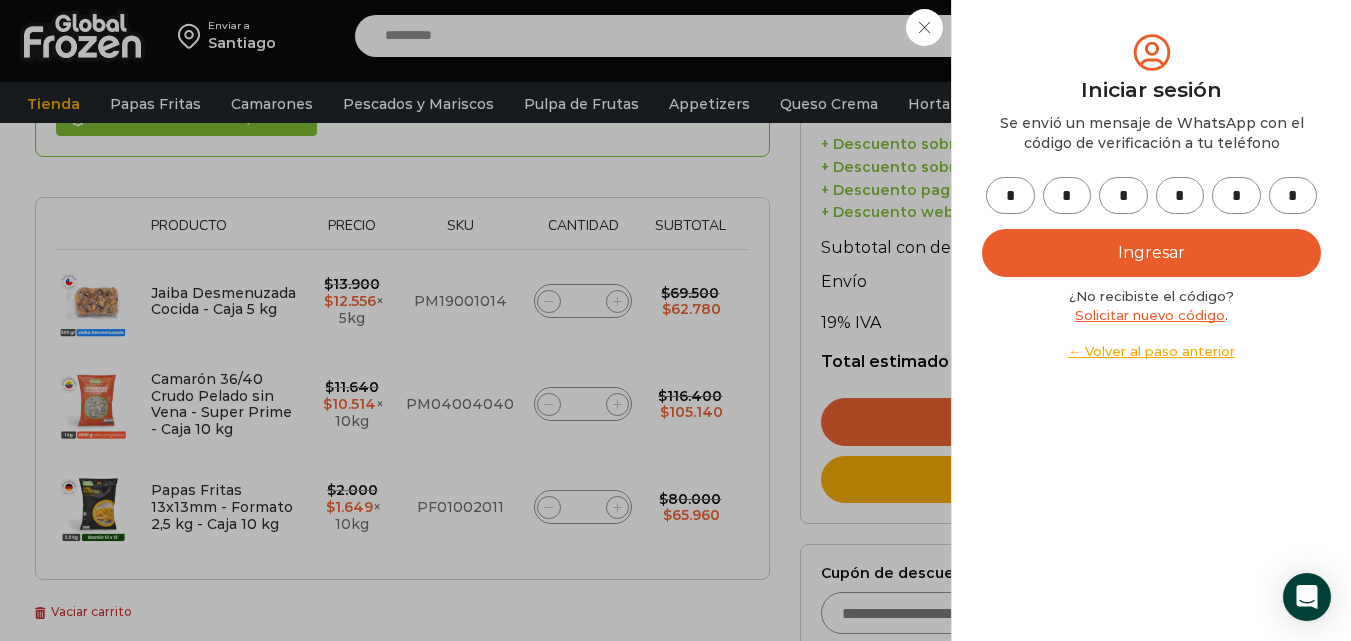 type on "*" 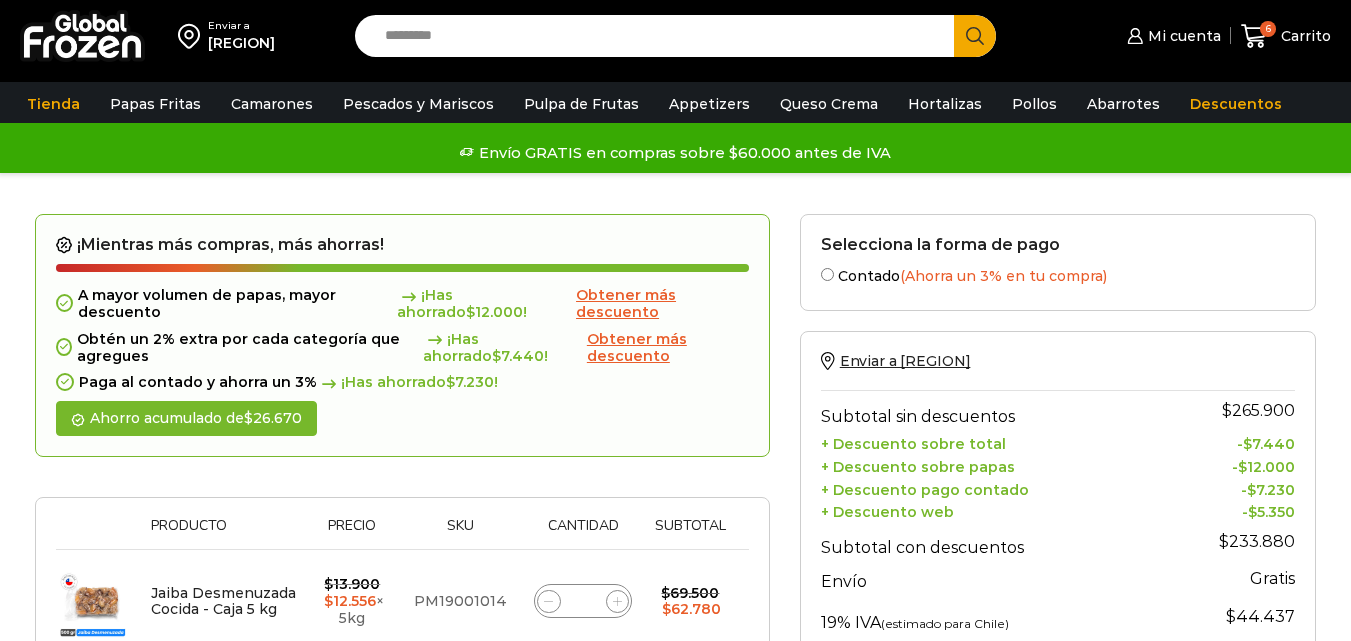 scroll, scrollTop: 290, scrollLeft: 0, axis: vertical 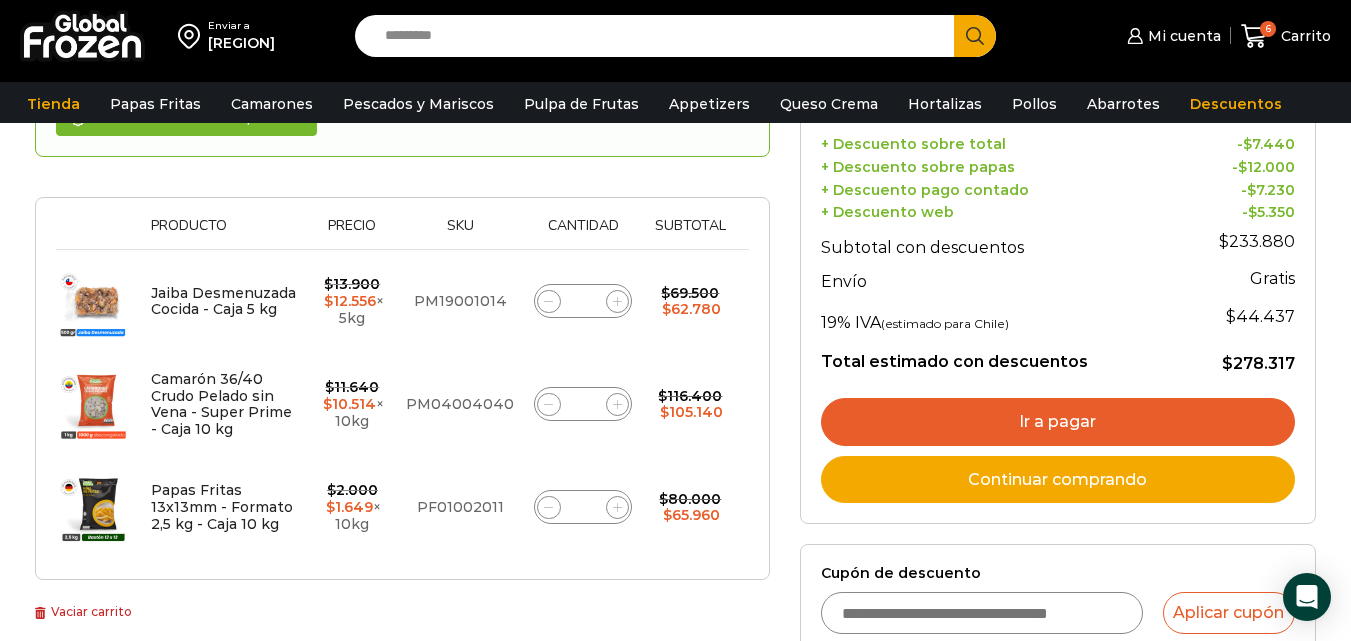click on "Ir a pagar" at bounding box center [1058, 422] 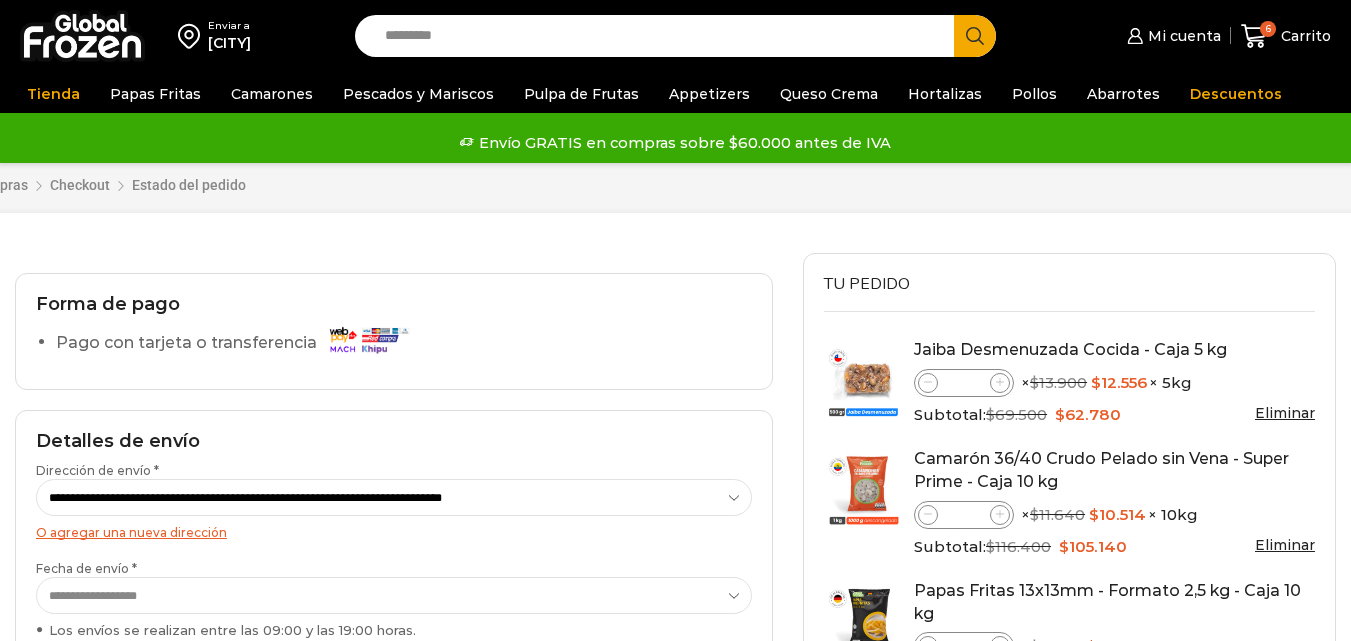 scroll, scrollTop: 0, scrollLeft: 0, axis: both 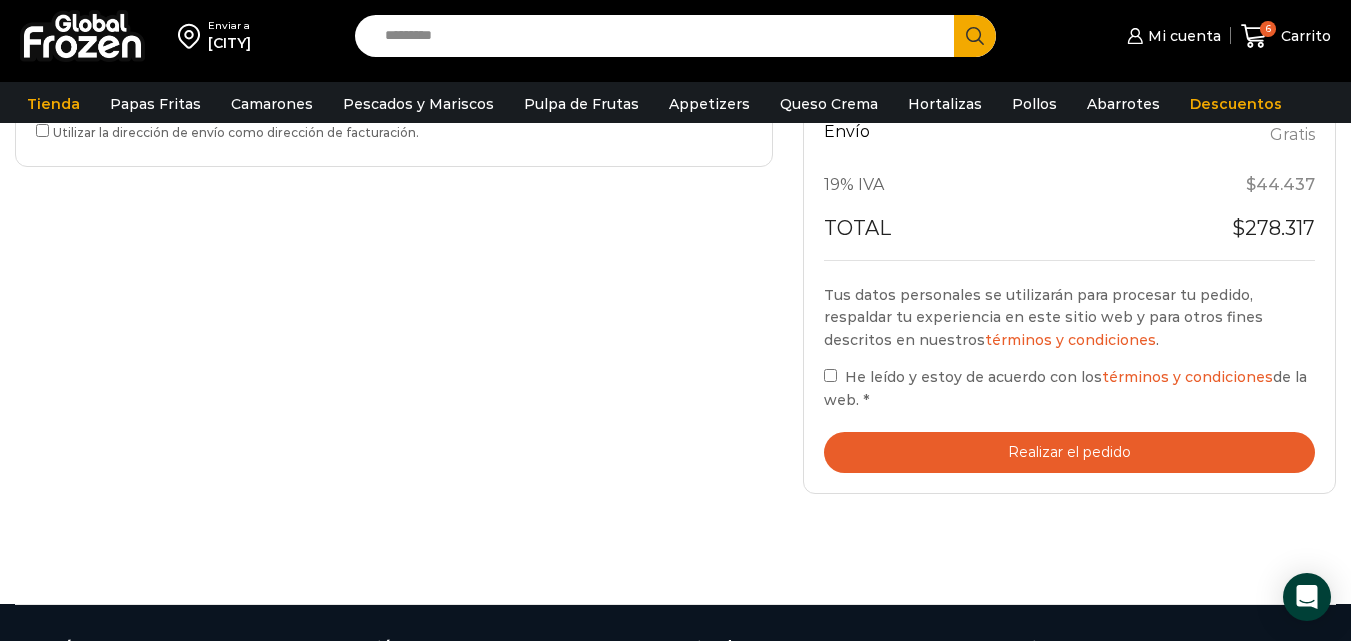 click on "Realizar el pedido" at bounding box center (1069, 452) 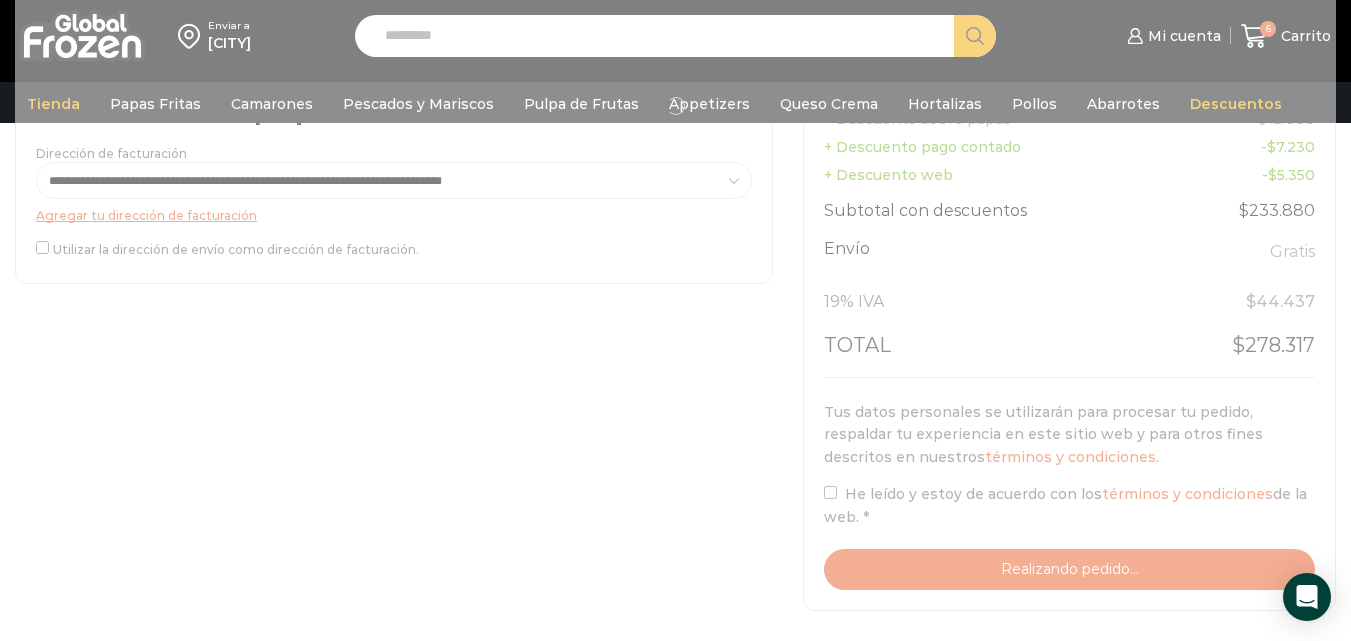 scroll, scrollTop: 500, scrollLeft: 0, axis: vertical 